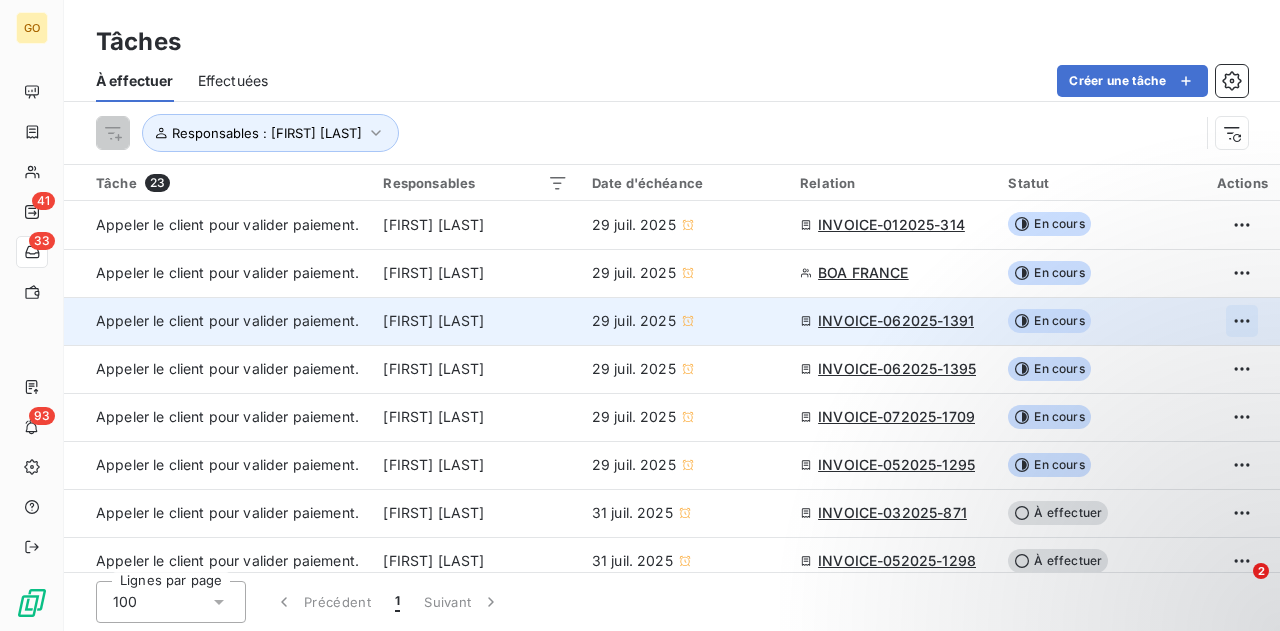 scroll, scrollTop: 0, scrollLeft: 0, axis: both 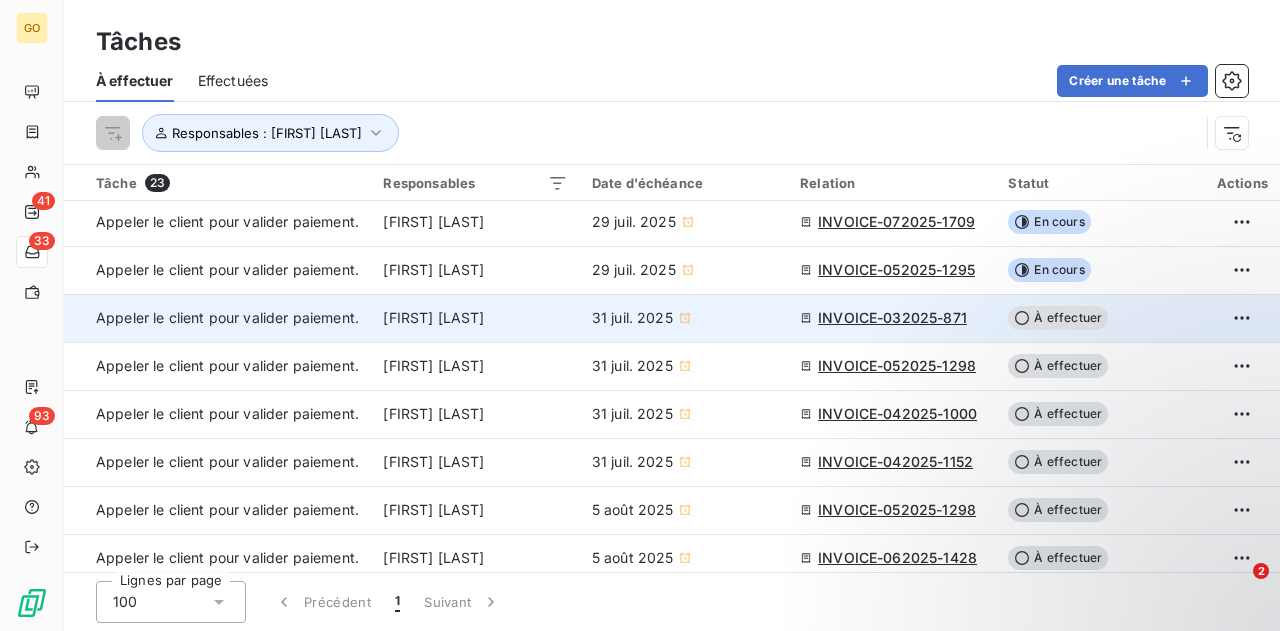 click on "INVOICE-032025-871" at bounding box center (892, 318) 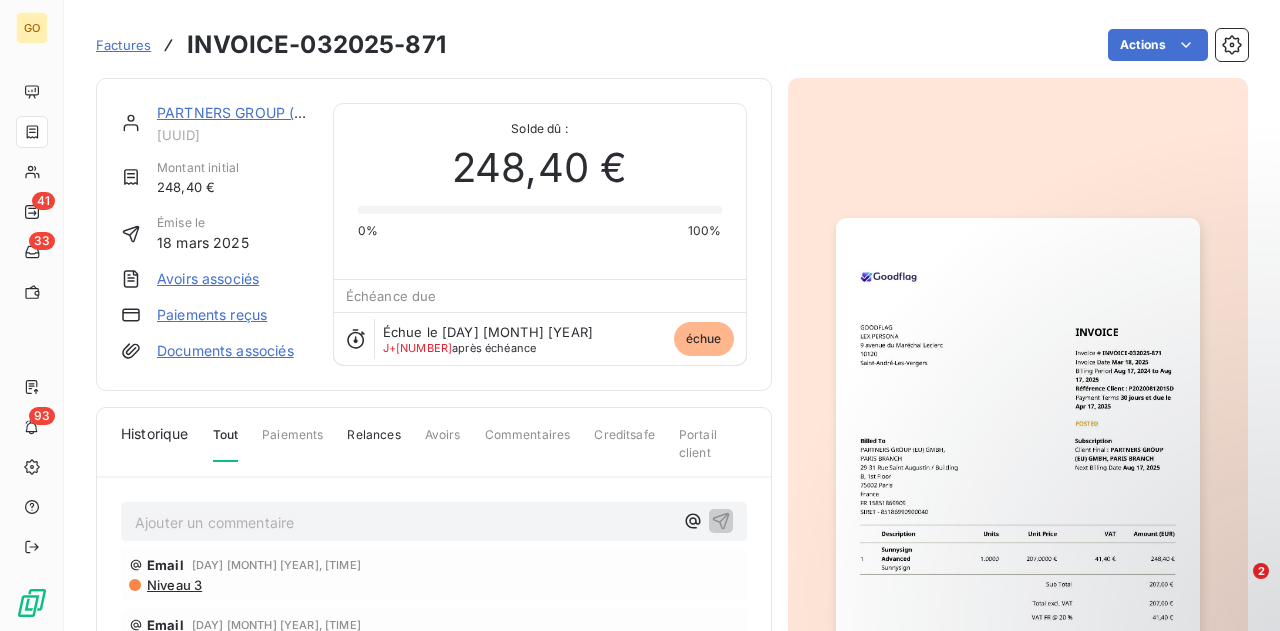 click at bounding box center [1018, 475] 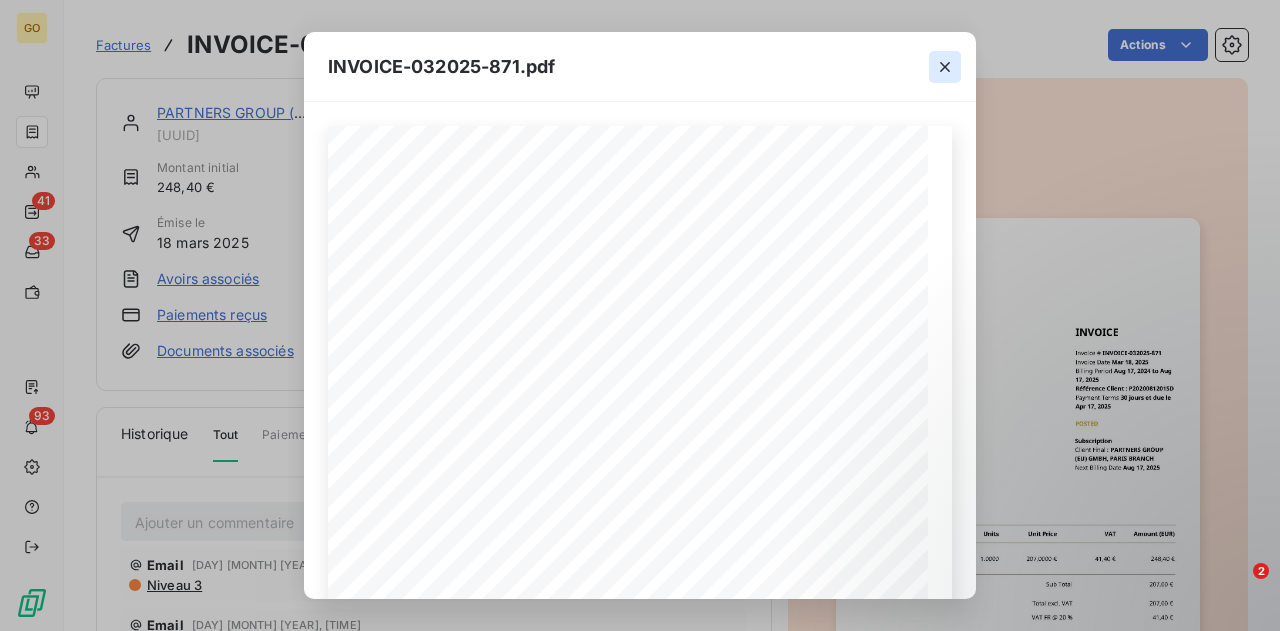 click 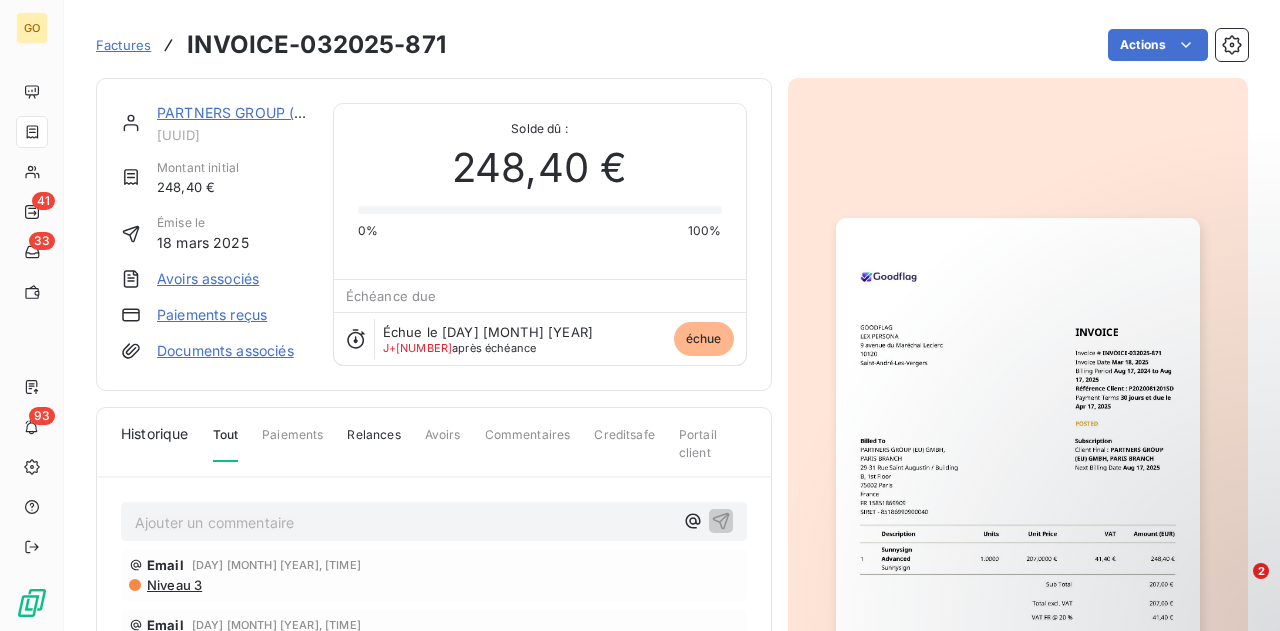 click on "Ajouter un commentaire ﻿" at bounding box center [404, 522] 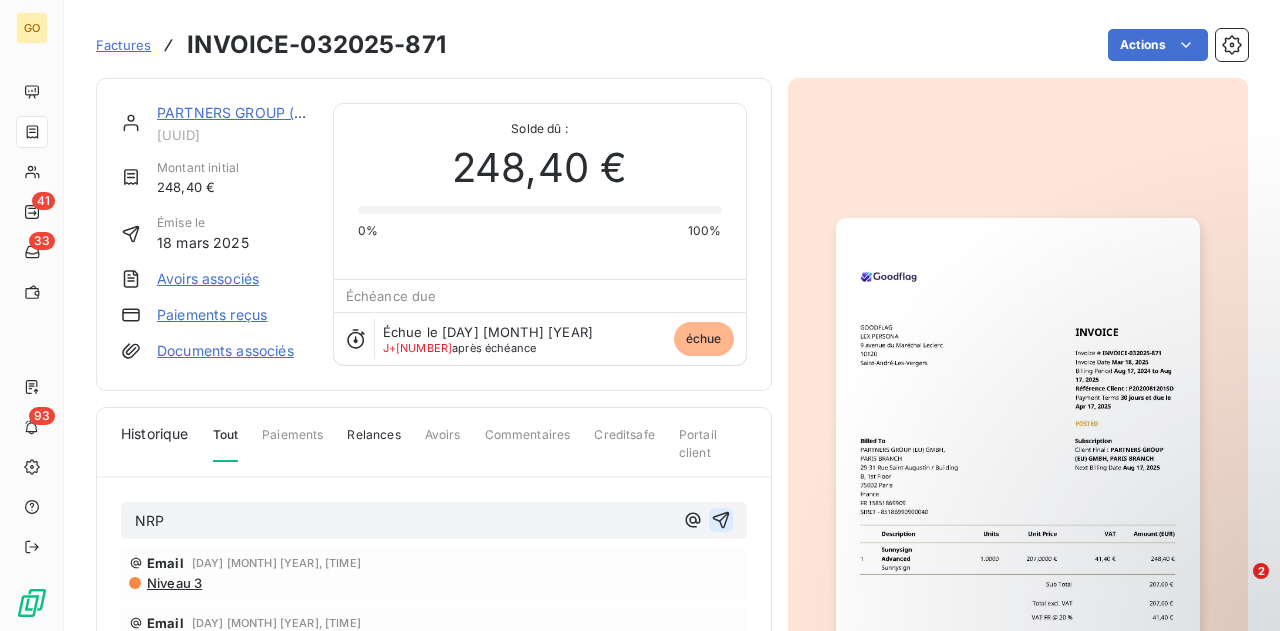 click 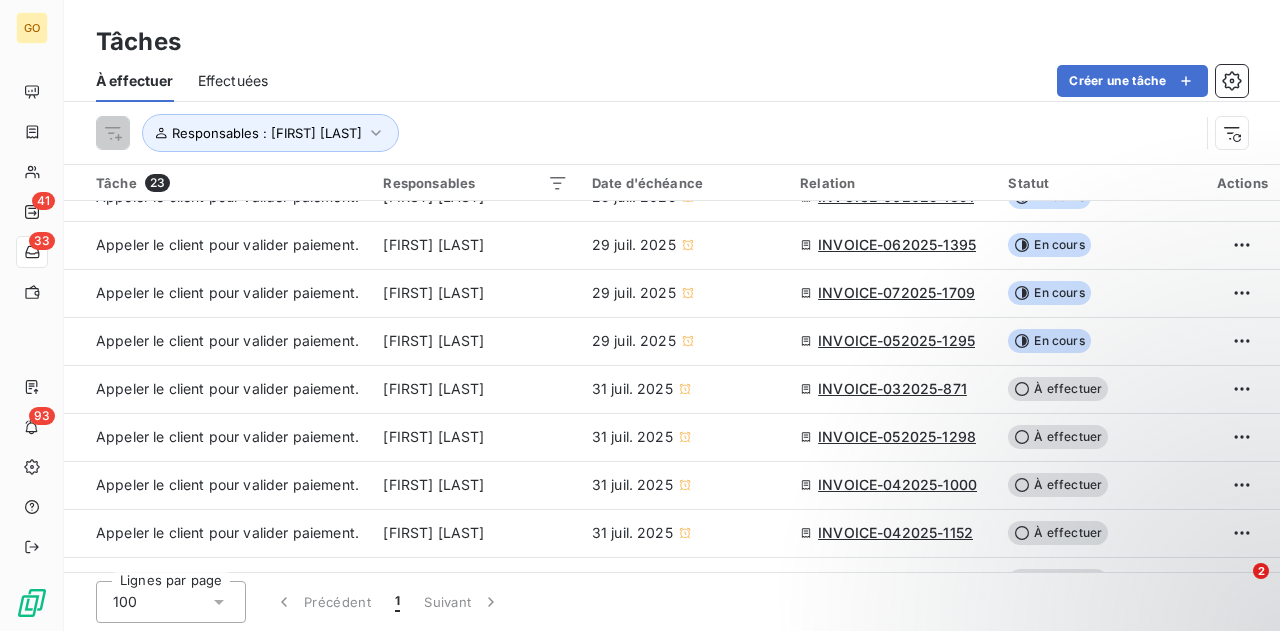 scroll, scrollTop: 142, scrollLeft: 0, axis: vertical 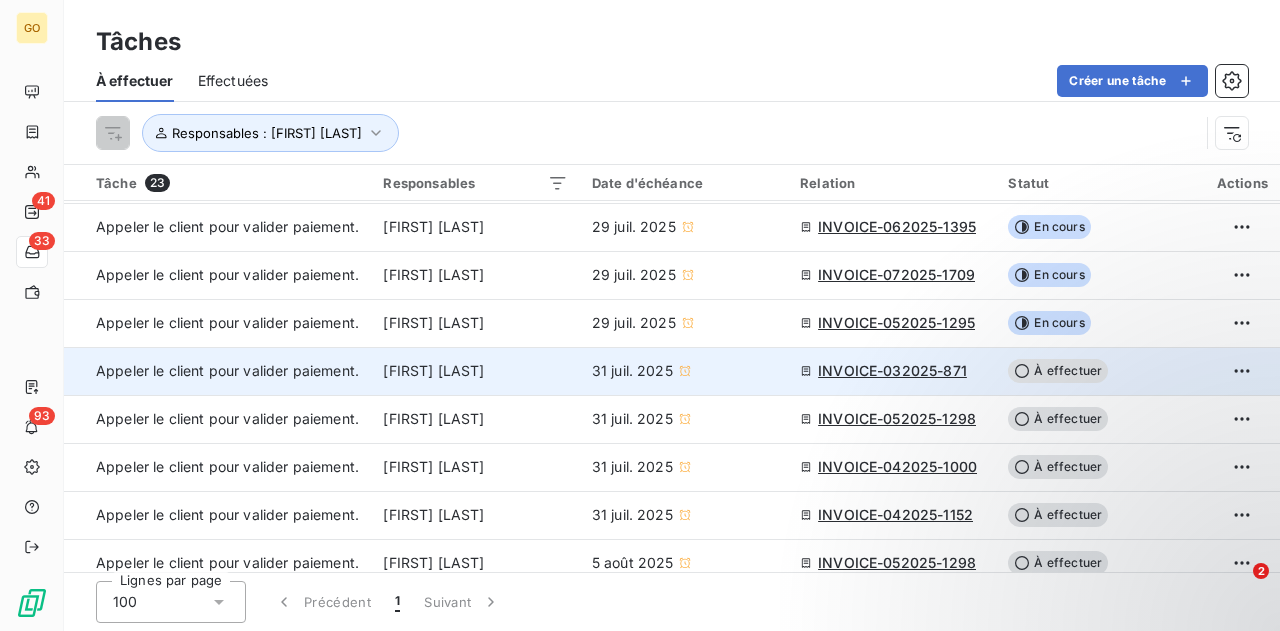 click on "À effectuer" at bounding box center [1058, 371] 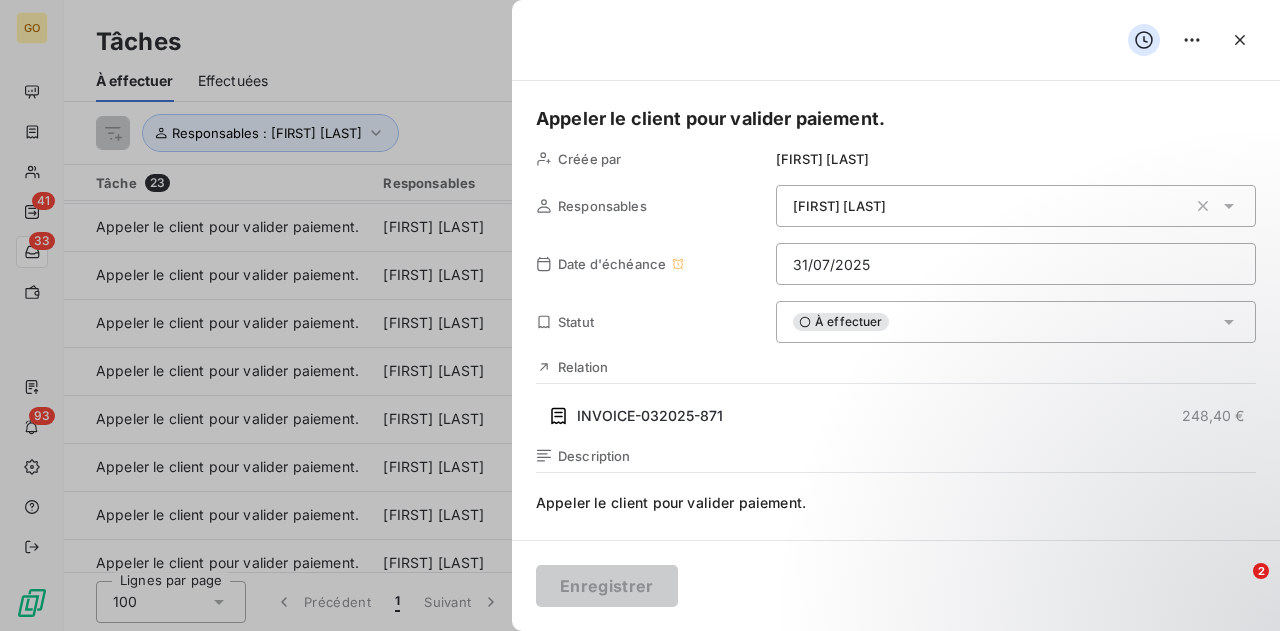 click on "À effectuer" at bounding box center [1016, 322] 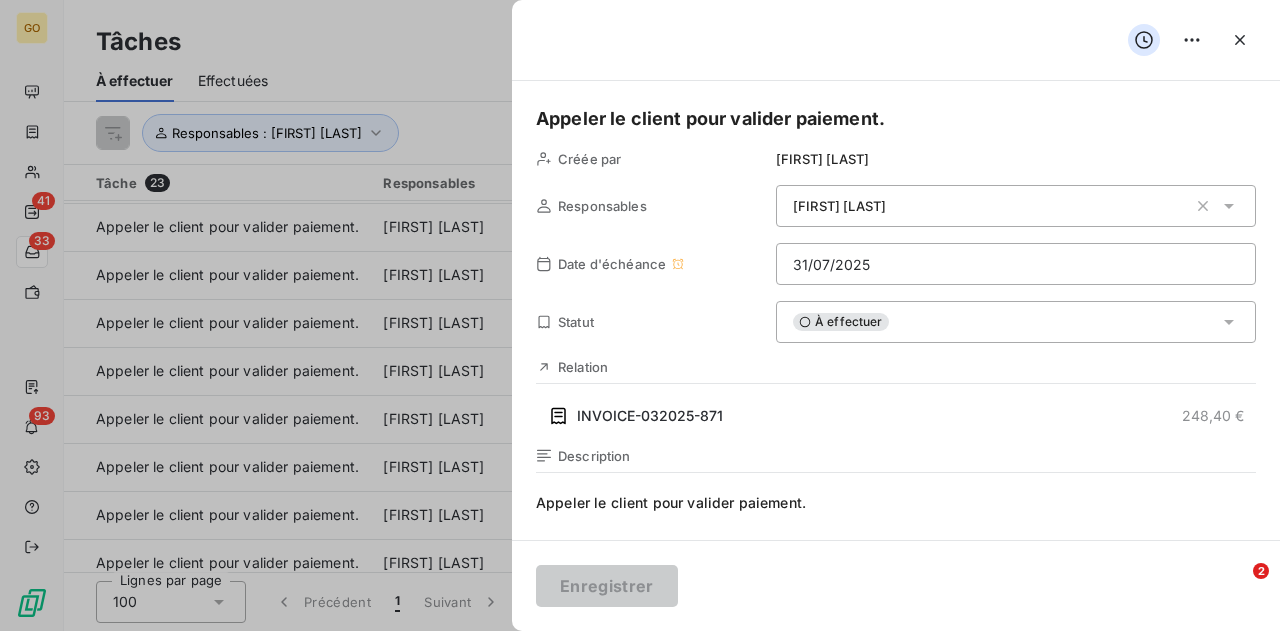 click on "À effectuer" at bounding box center [1016, 322] 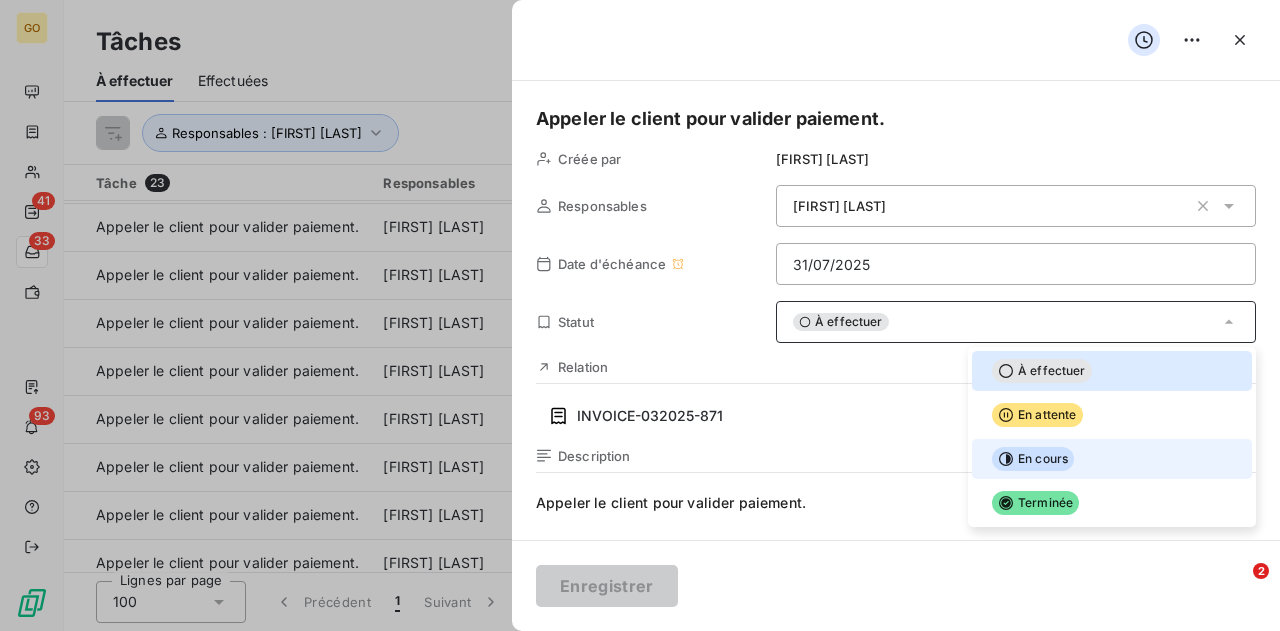 click at bounding box center (984, 459) 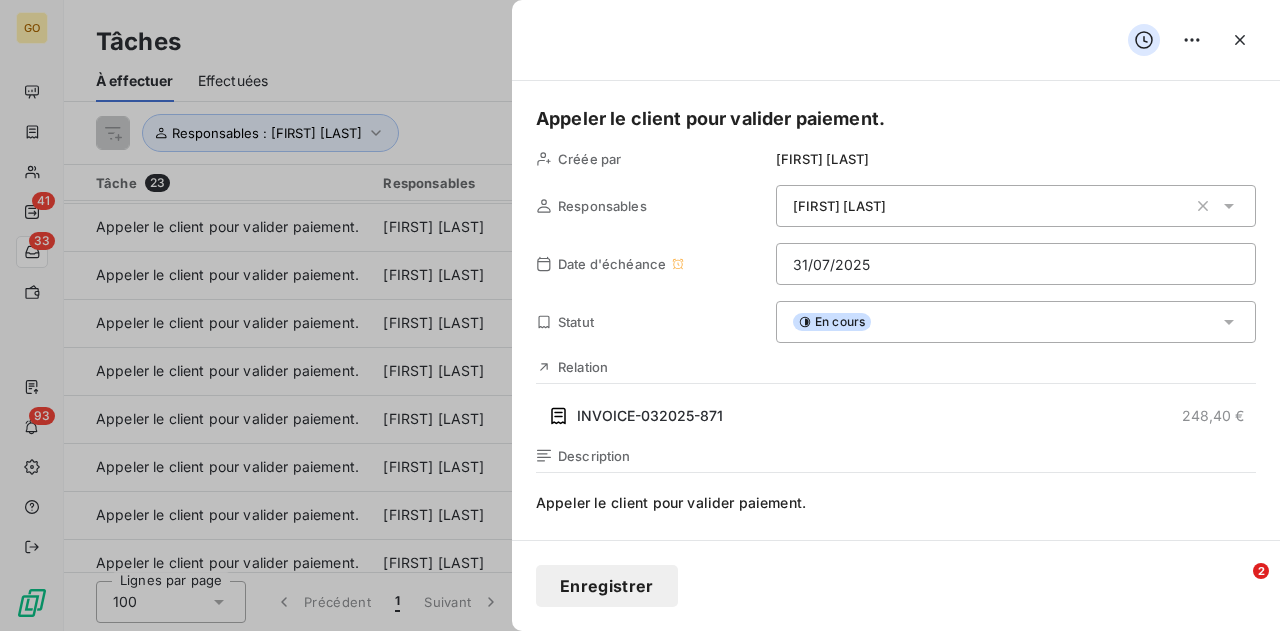 click on "Enregistrer" at bounding box center (607, 586) 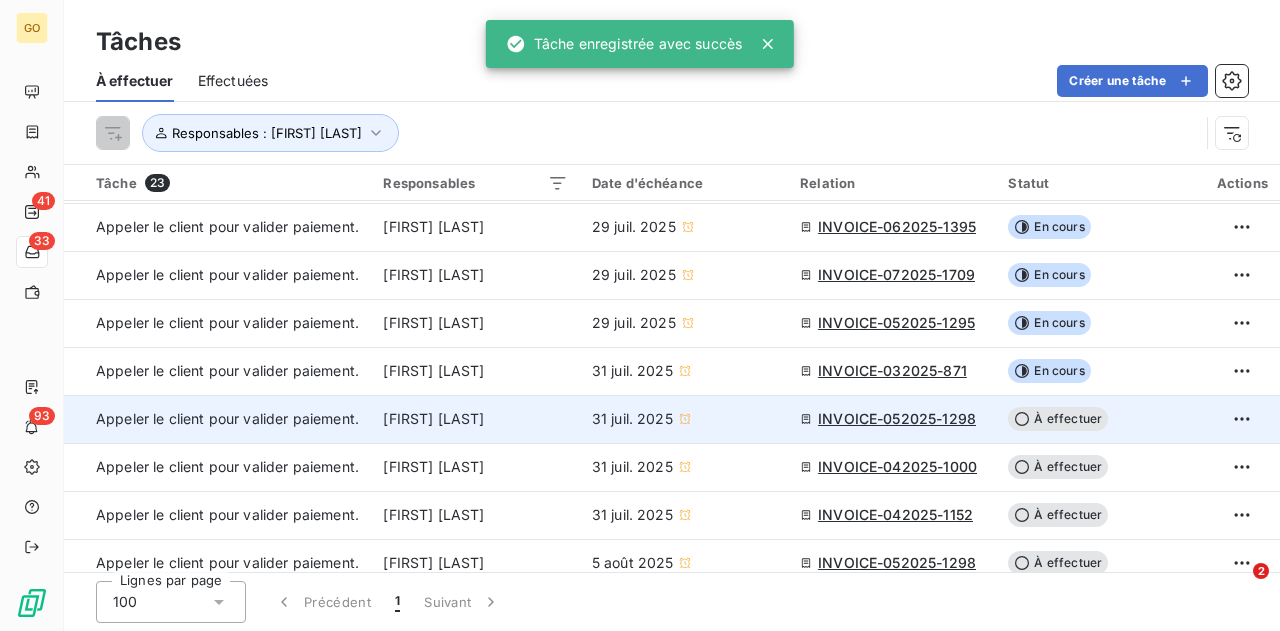 click on "INVOICE-052025-1298" at bounding box center [897, 419] 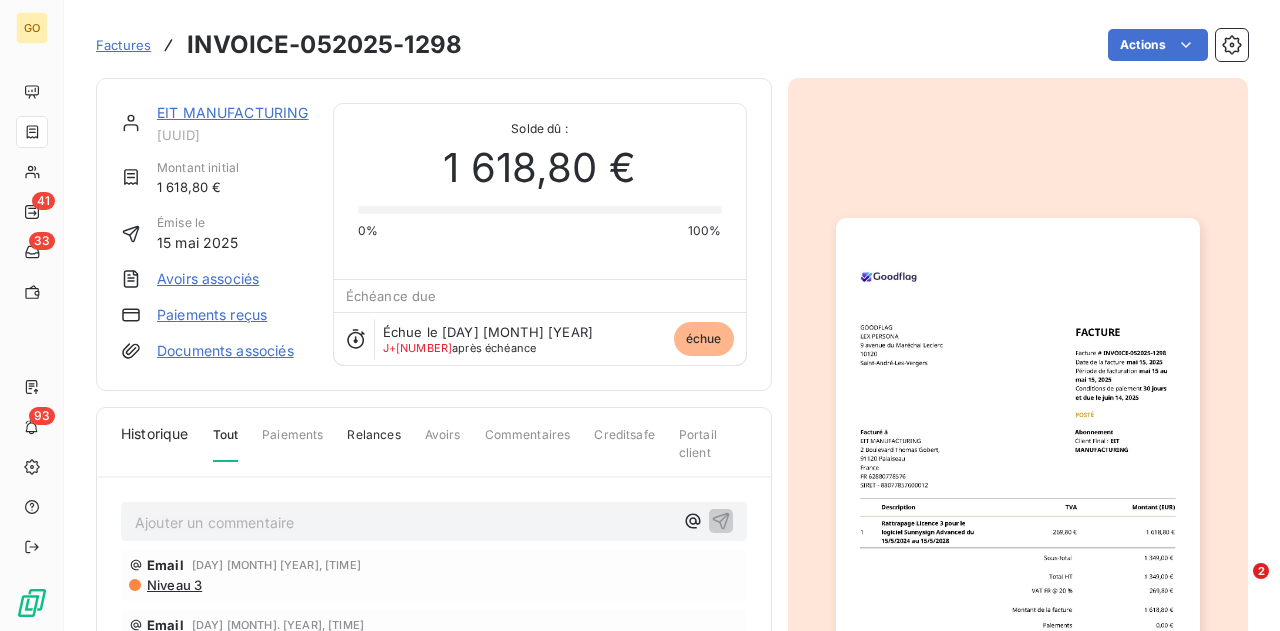 click at bounding box center (1018, 475) 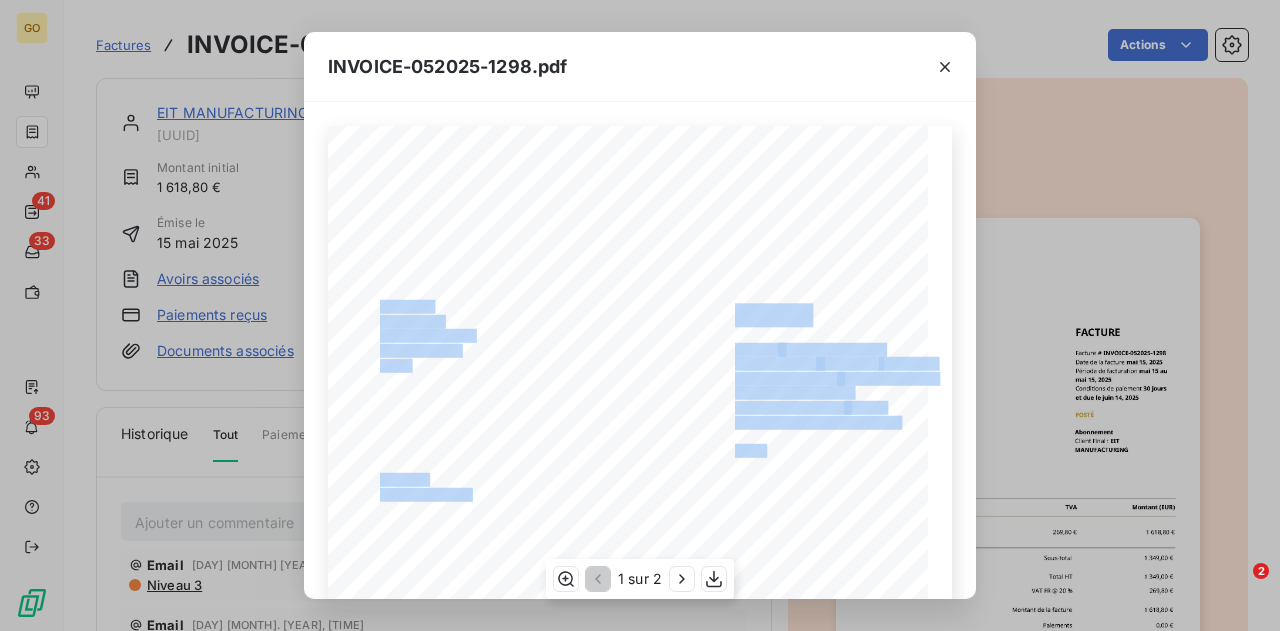 click on "GOODFLAG LEX PERSONA [NUMBER] [STREET] [POSTAL CODE] [CITY] FACTURE Facture #   INVOICE-052025-1298 Date de la facture   [MONTH] [DAY], [YEAR]   Période de facturation   [MONTH] [DAY] au [MONTH] [DAY], [YEAR] Conditions de paiement   [NUMBER] jours et due le [MONTH] [DAY], [YEAR] POSTÉ Facturé à EIT MANUFACTURING [NUMBER] [STREET], [POSTAL CODE][CITY] France [COUNTRY CODE] [NUMBER] SIRET - [NUMBER] Abonnement Client Final :   EIT MANUFACTURING     Description   TVA   Montant (EUR) 1 Rattrapage Licence 3 pour le logiciel Sunnysign Advanced du [DATE] au [DATE] [PRICE]   €   [PRICE]   € Sous-total   [PRICE]   € Total HT   [PRICE]   € VAT FR @ [PERCENT] %   [PRICE]   € Montant de la facture   [PRICE]   € Paiements   [PRICE]   € Montant à payer (EUR)   [PRICE]   € Remarques Conformément aux articles 441-6 c. com. et D. 441-5 c. com., tout retard de paiement entraîne de plein droit, outre les pénalités de retard, une obligation pour le débiteur de payer une indemnité forfaitaire de [PRICE] €   pour" at bounding box center [640, 550] 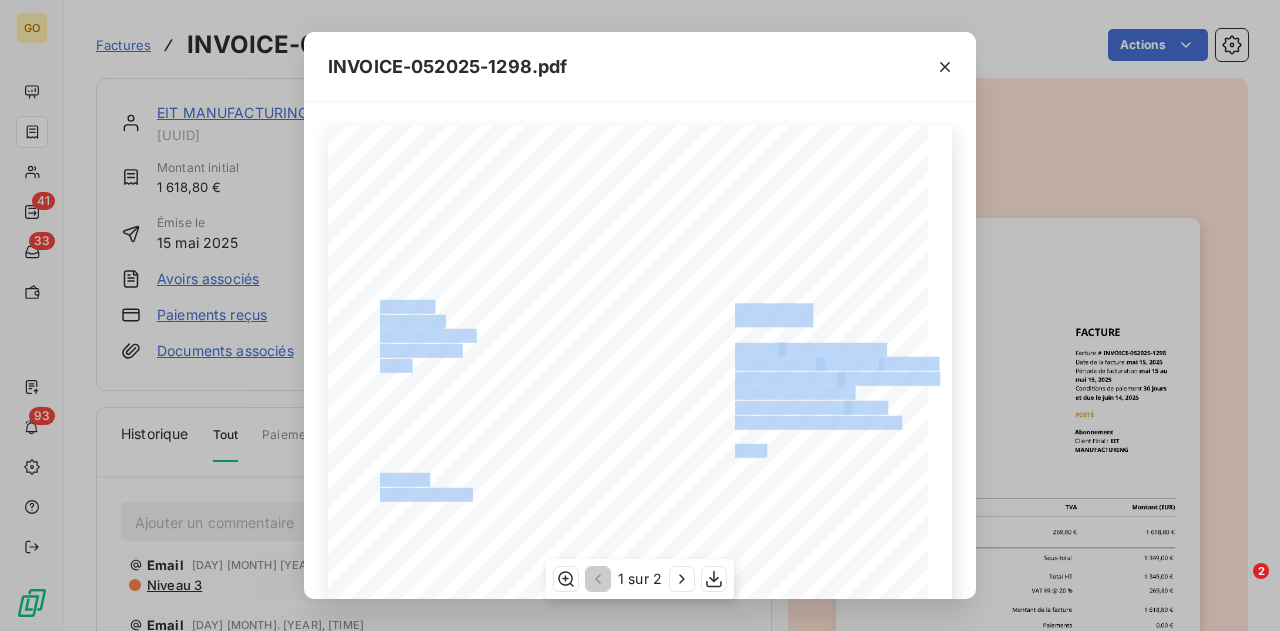 click on "EIT MANUFACTURING" at bounding box center [430, 492] 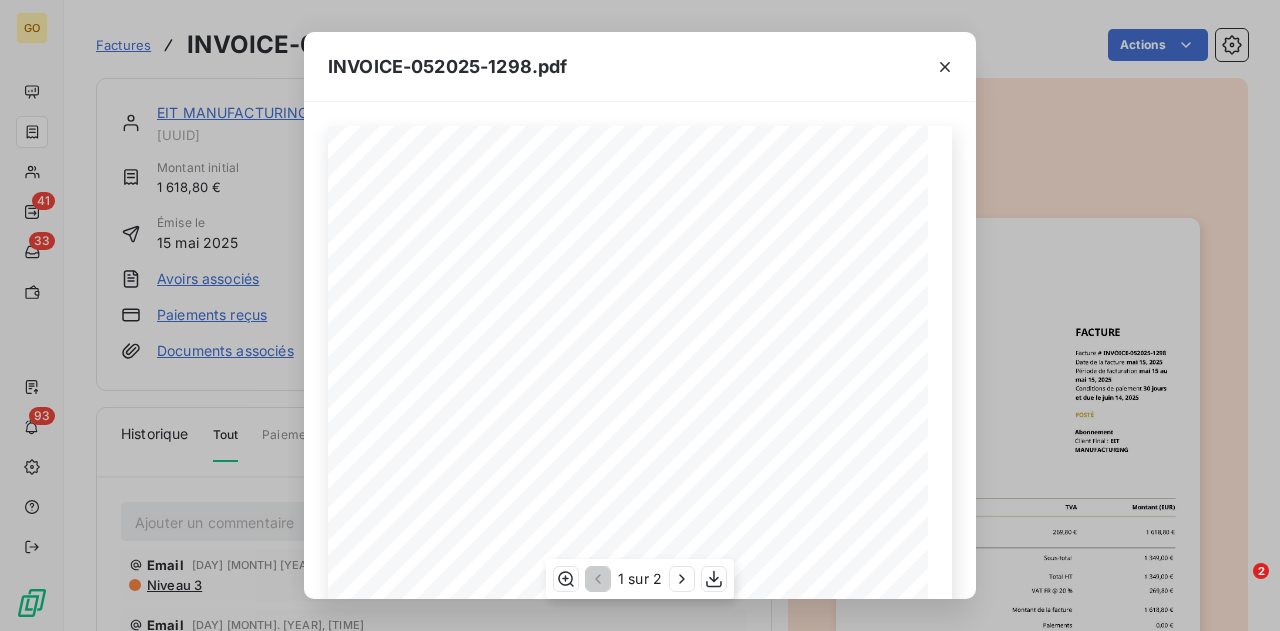 click on "GOODFLAG LEX PERSONA [NUMBER] [STREET] [POSTAL CODE] [CITY] FACTURE Facture #   INVOICE-052025-1298 Date de la facture   [MONTH] [DAY], [YEAR]   Période de facturation   [MONTH] [DAY] au [MONTH] [DAY], [YEAR] Conditions de paiement   [NUMBER] jours et due le [MONTH] [DAY], [YEAR] POSTÉ Facturé à EIT MANUFACTURING [NUMBER] [STREET], [POSTAL CODE][CITY] France [COUNTRY CODE] [NUMBER] SIRET - [NUMBER] Abonnement Client Final :   EIT MANUFACTURING     Description   TVA   Montant (EUR) 1 Rattrapage Licence 3 pour le logiciel Sunnysign Advanced du [DATE] au [DATE] [PRICE]   €   [PRICE]   € Sous-total   [PRICE]   € Total HT   [PRICE]   € VAT FR @ [PERCENT] %   [PRICE]   € Montant de la facture   [PRICE]   € Paiements   [PRICE]   € Montant à payer (EUR)   [PRICE]   € Remarques Conformément aux articles 441-6 c. com. et D. 441-5 c. com., tout retard de paiement entraîne de plein droit, outre les pénalités de retard, une obligation pour le débiteur de payer une indemnité forfaitaire de [PRICE] €   pour" at bounding box center (640, 550) 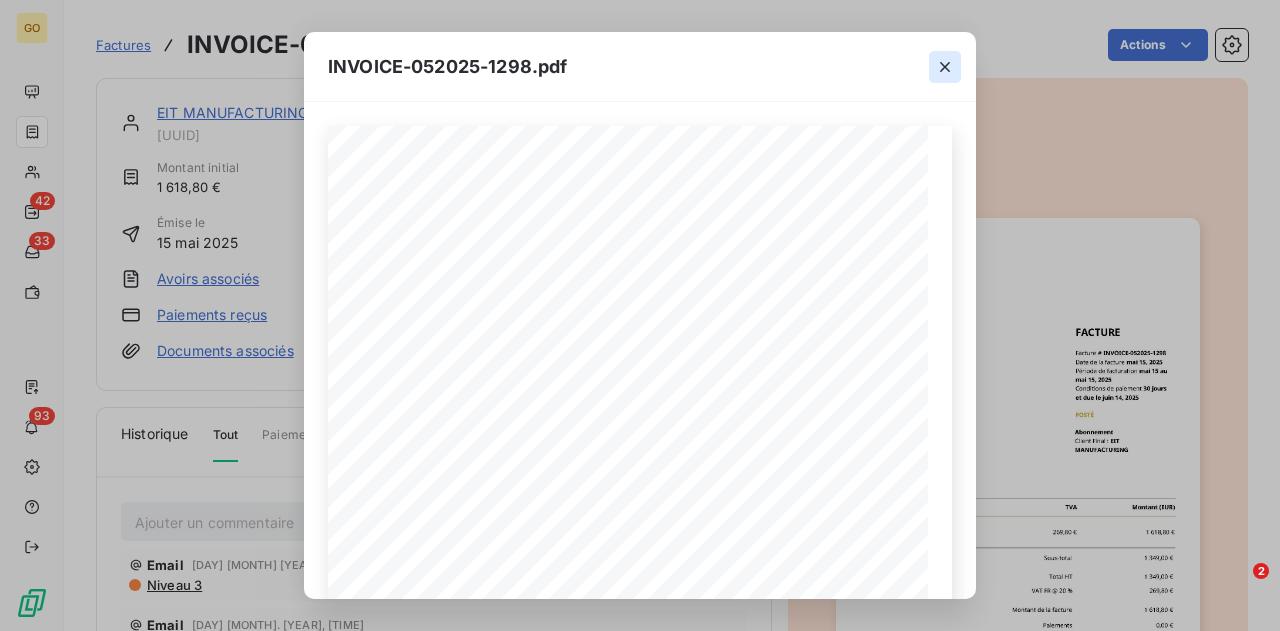 click 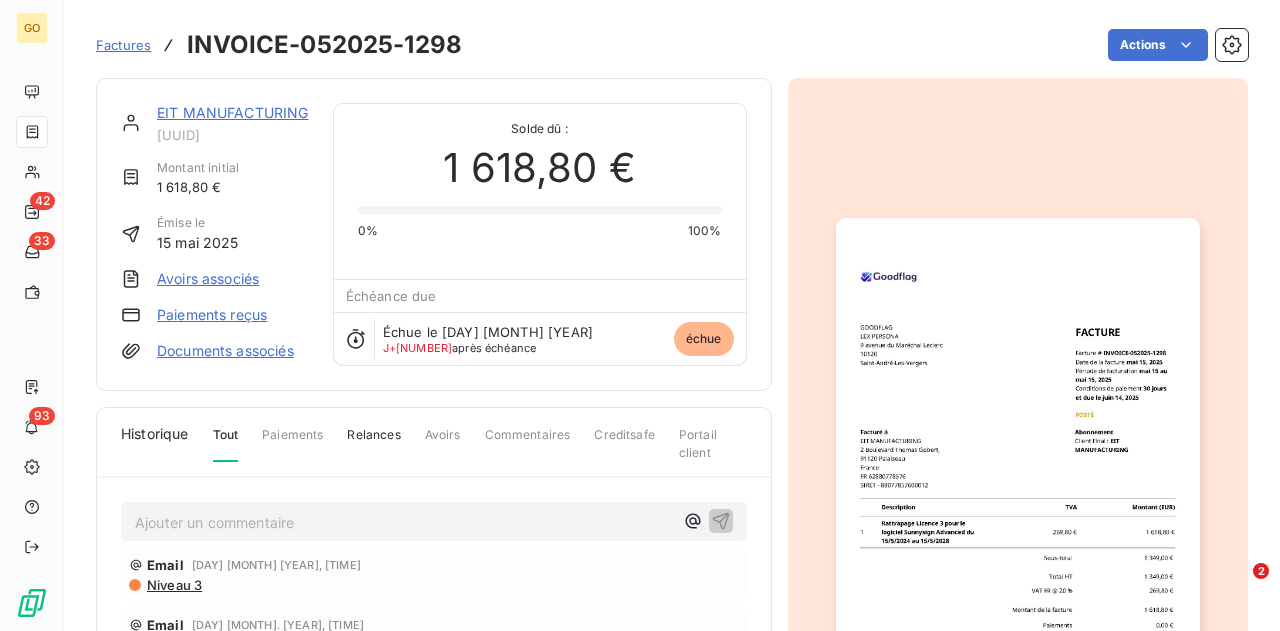 click on "Ajouter un commentaire ﻿" at bounding box center [404, 522] 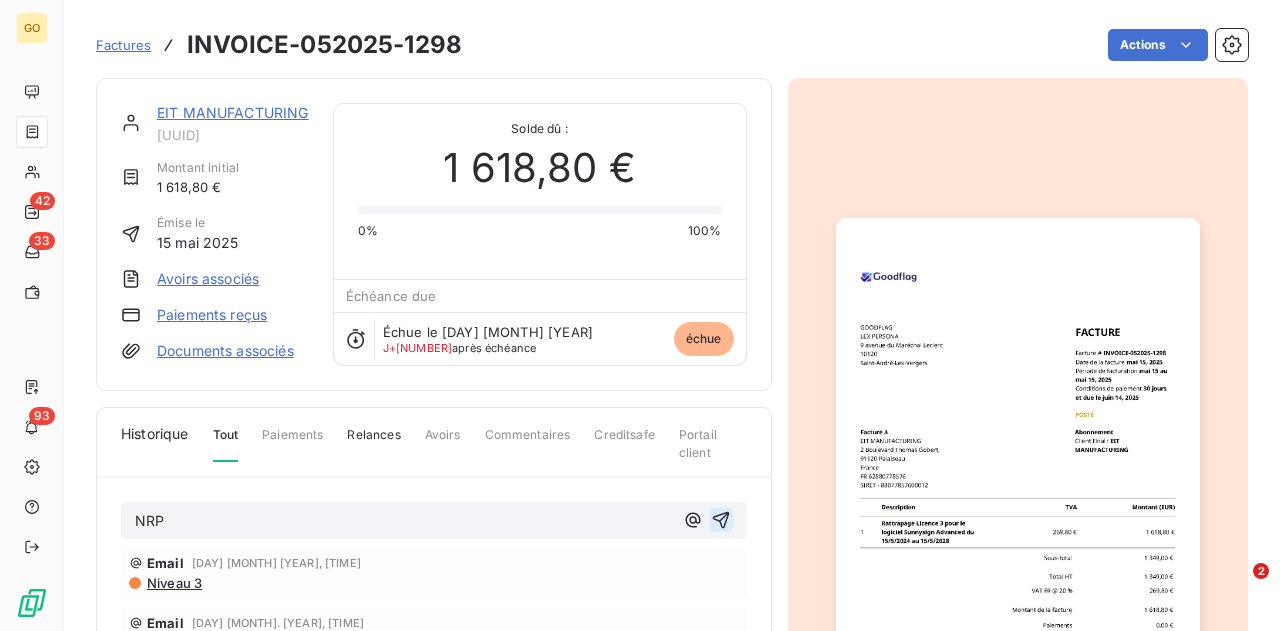 click 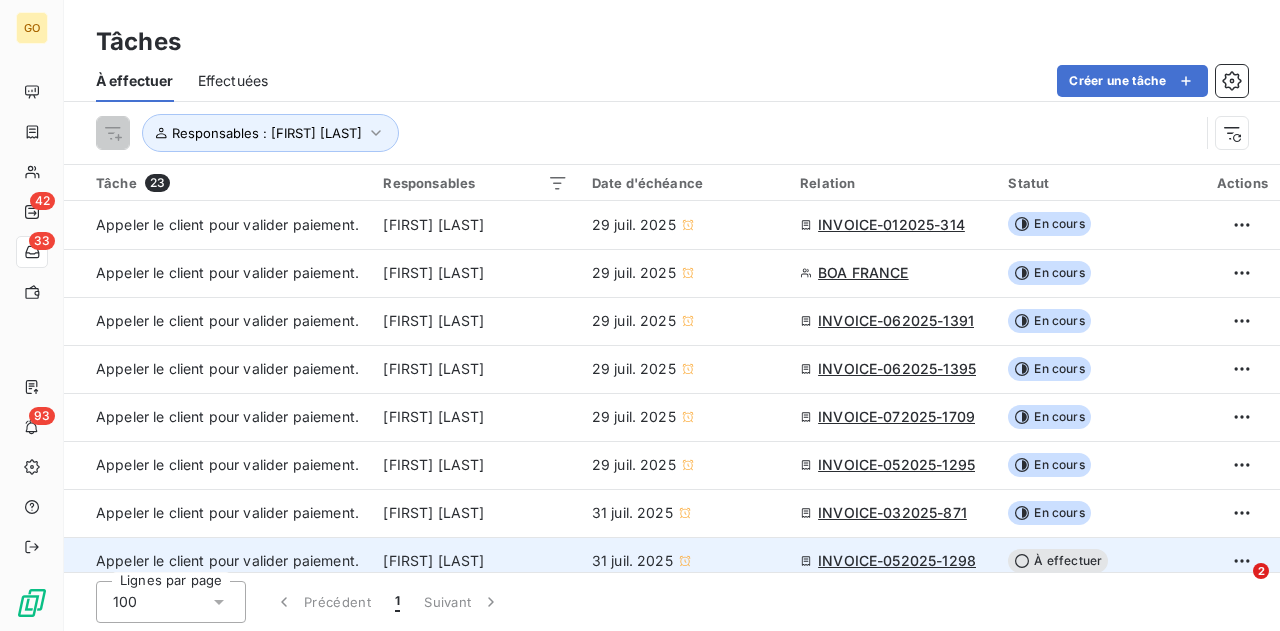 click on "À effectuer" at bounding box center [1058, 561] 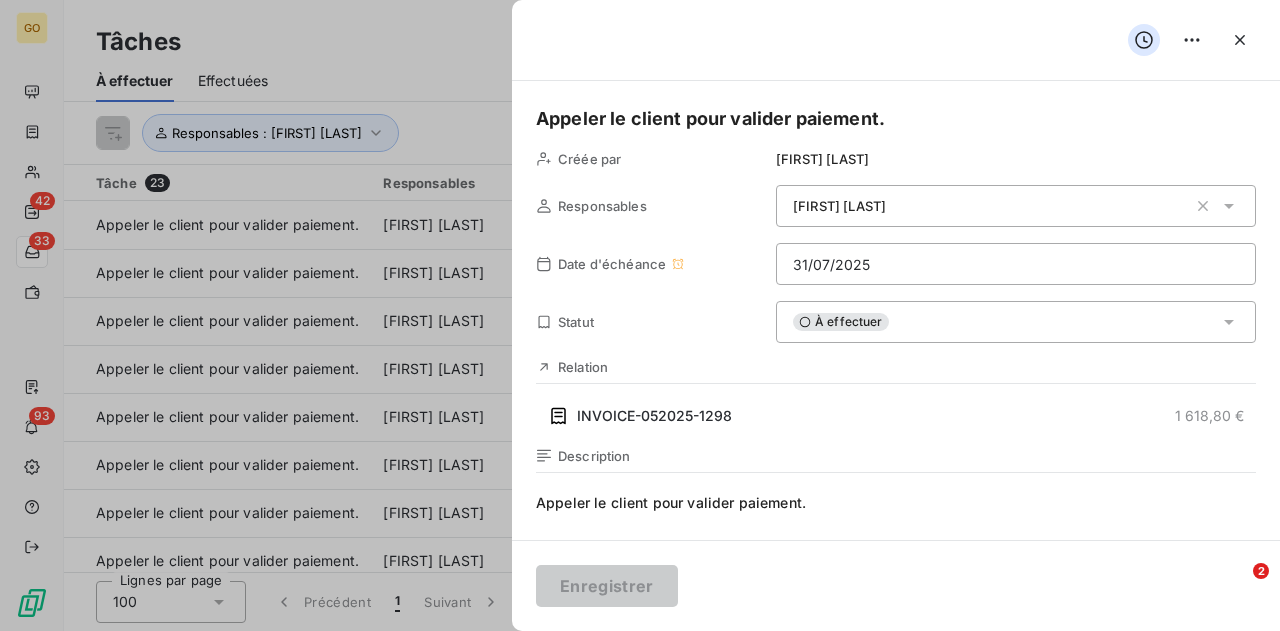 click on "À effectuer" at bounding box center (1016, 322) 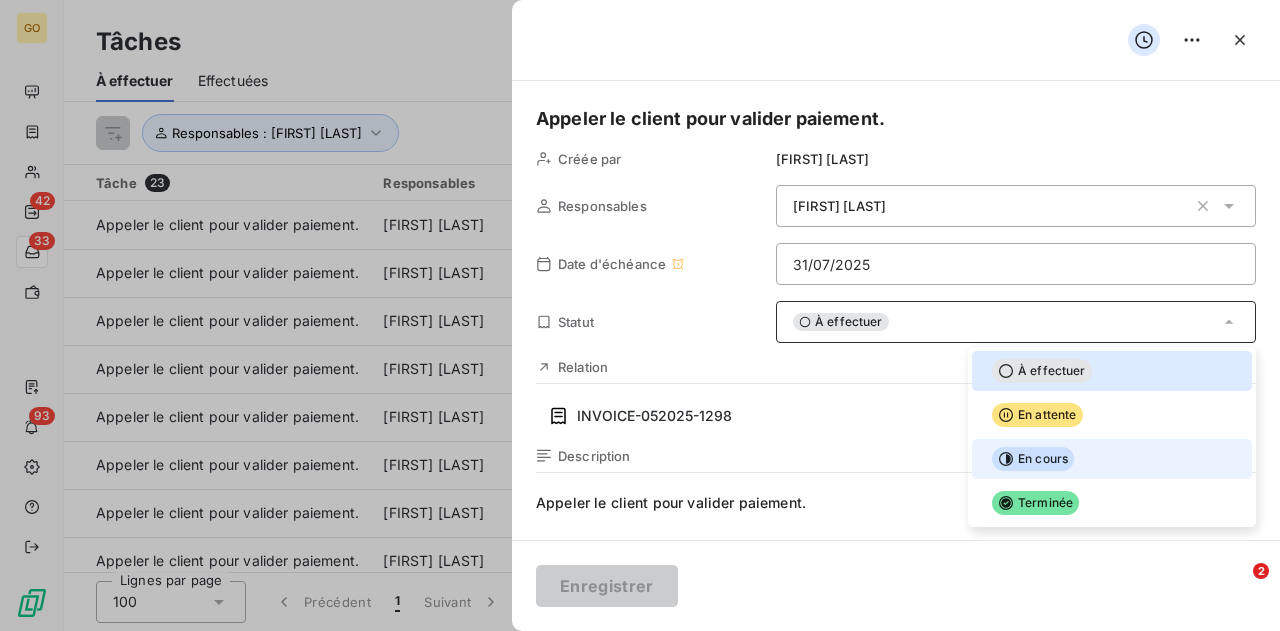click at bounding box center [984, 459] 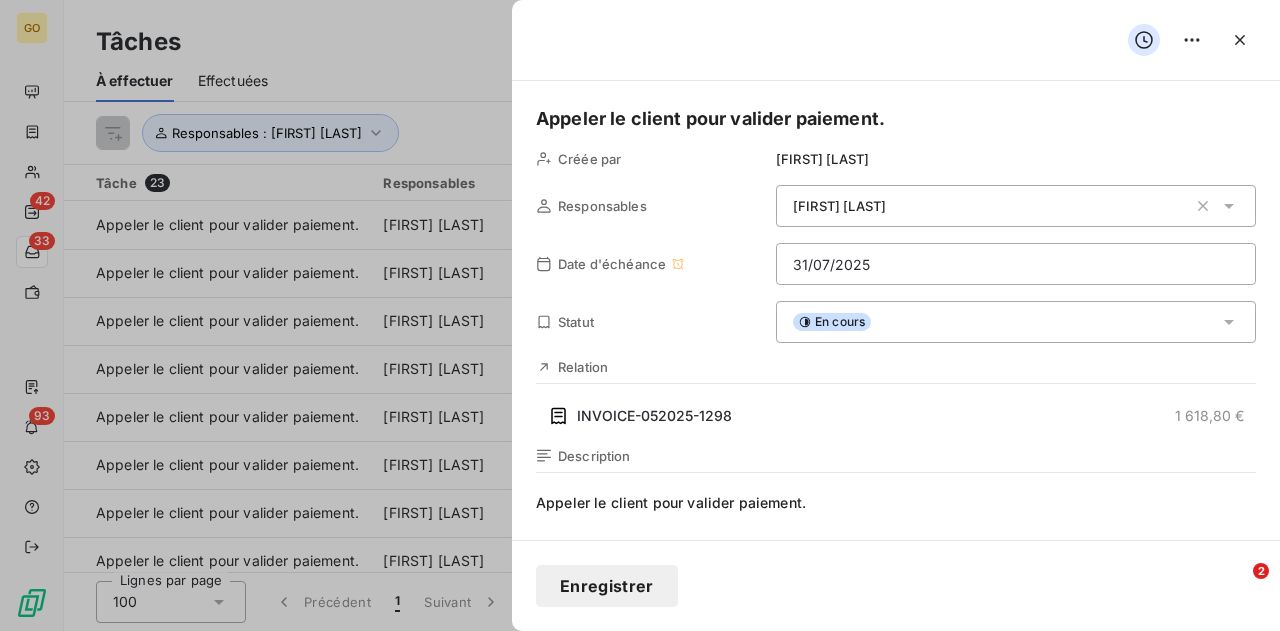 click on "Enregistrer" at bounding box center (607, 586) 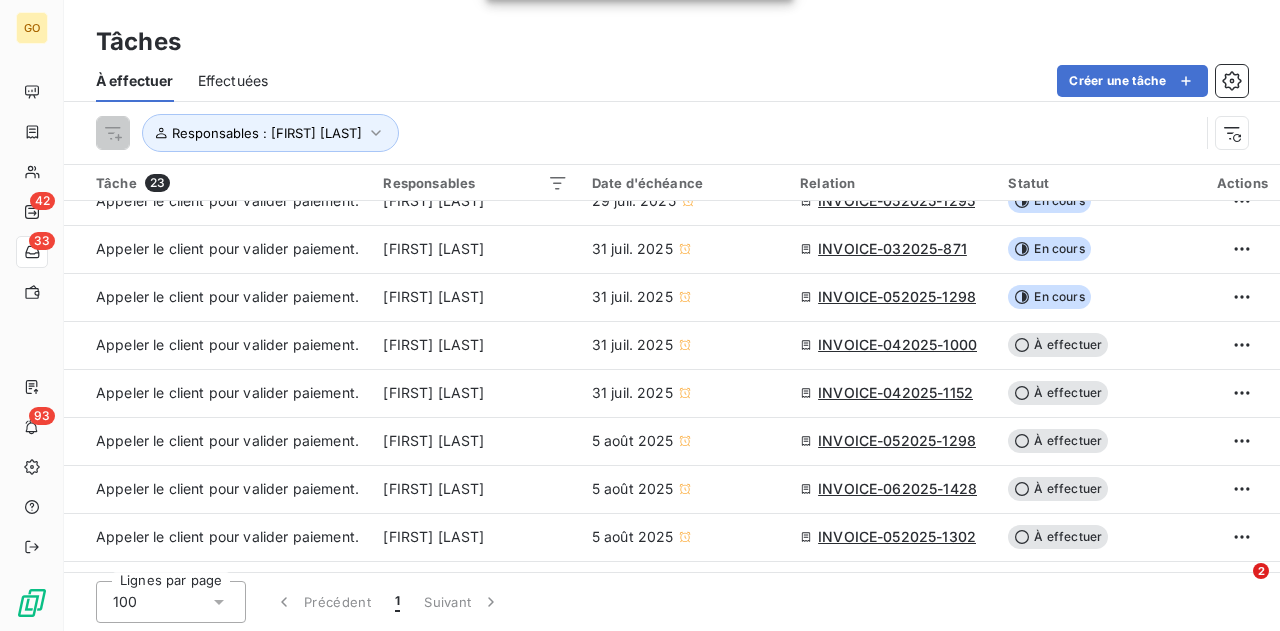 scroll, scrollTop: 275, scrollLeft: 0, axis: vertical 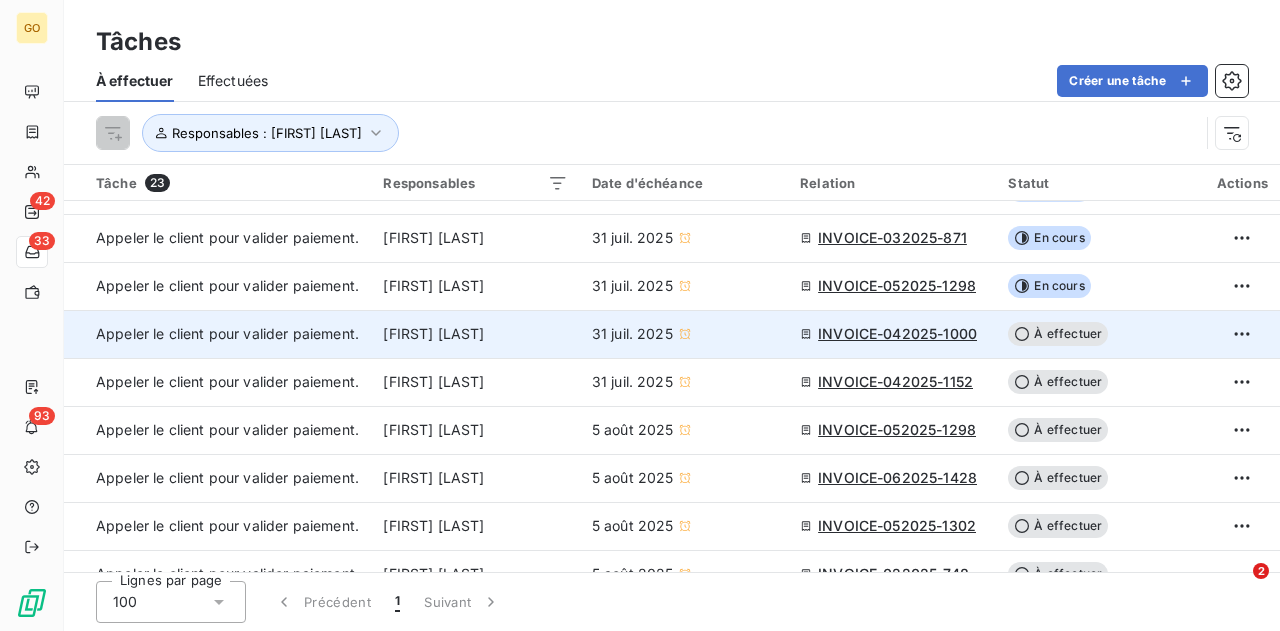 click on "INVOICE-042025-1000" at bounding box center (897, 334) 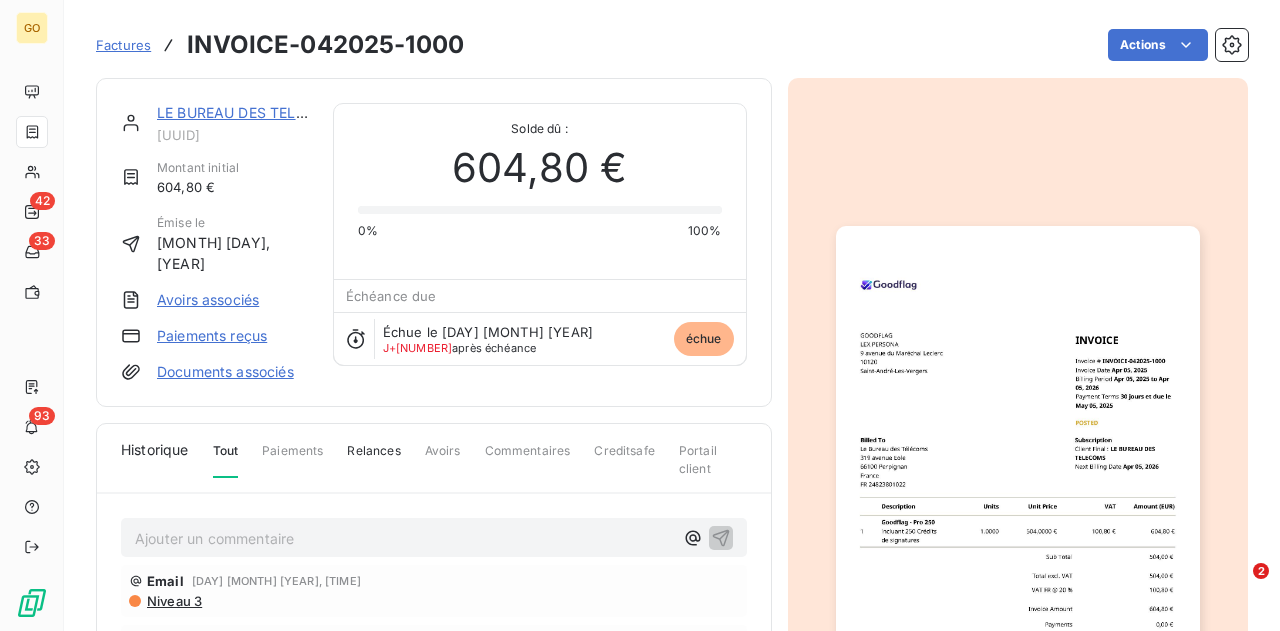 click at bounding box center (1018, 483) 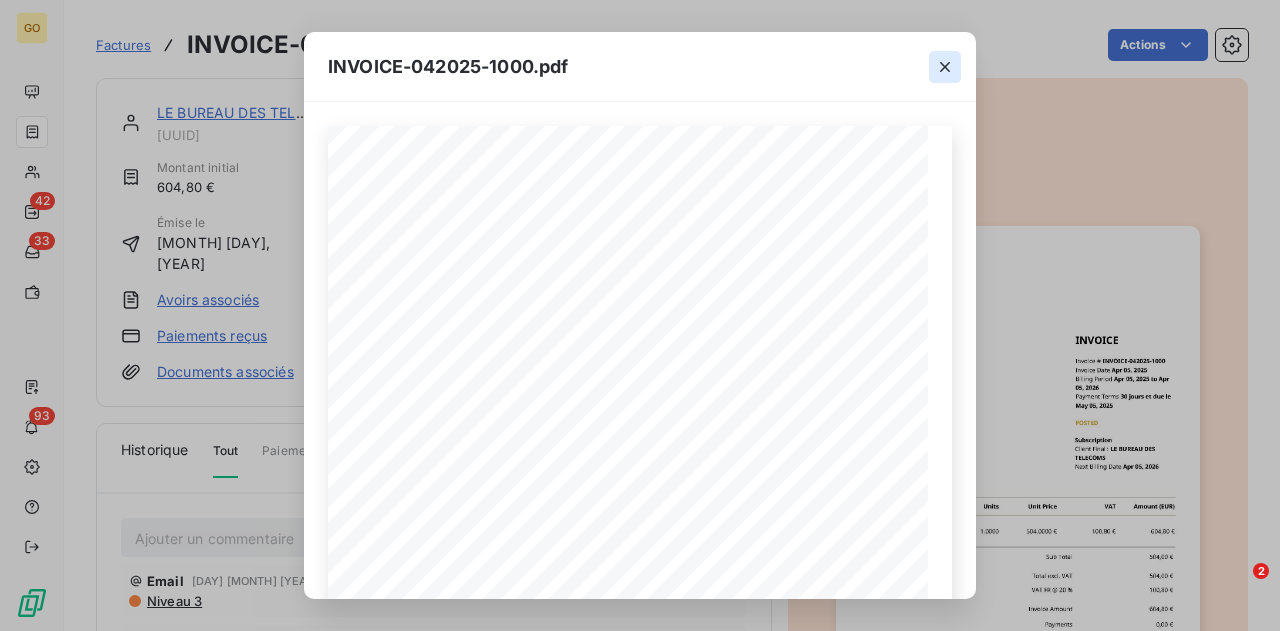 click 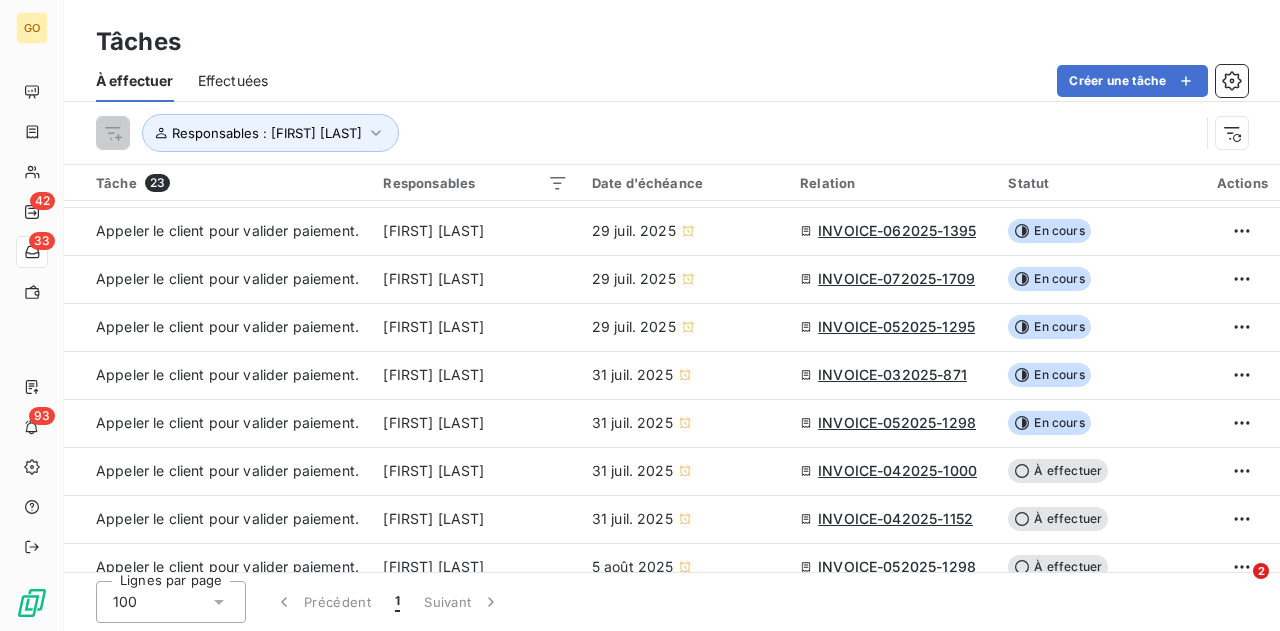 scroll, scrollTop: 152, scrollLeft: 0, axis: vertical 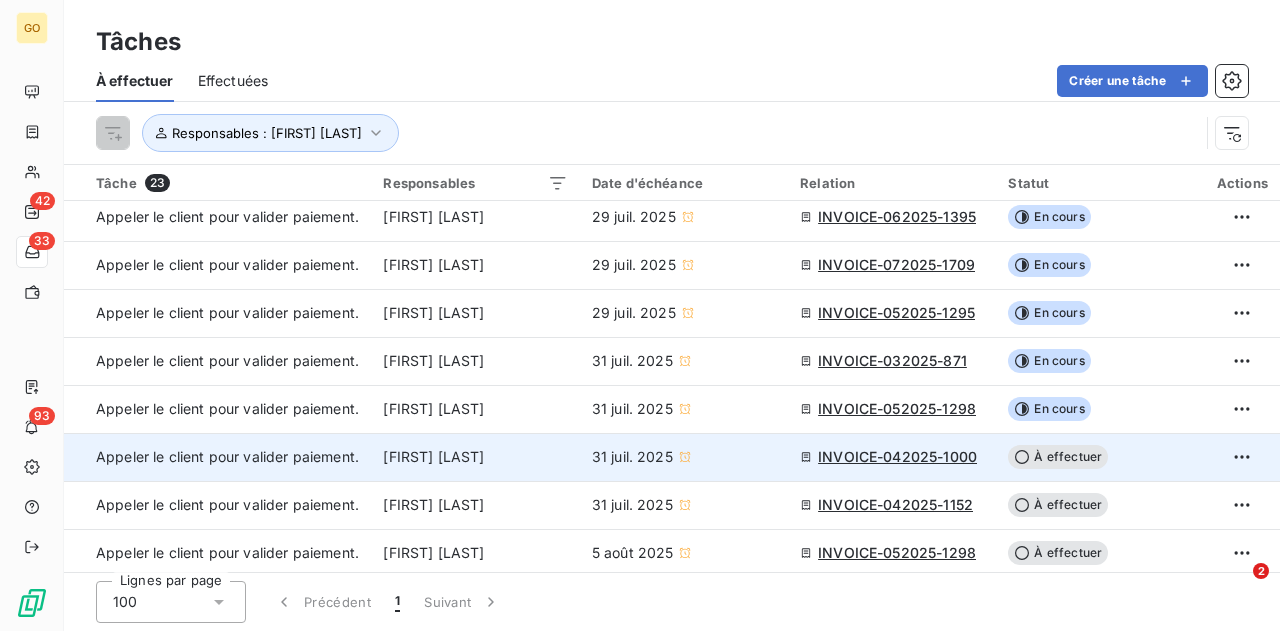 click on "À effectuer" at bounding box center [1058, 457] 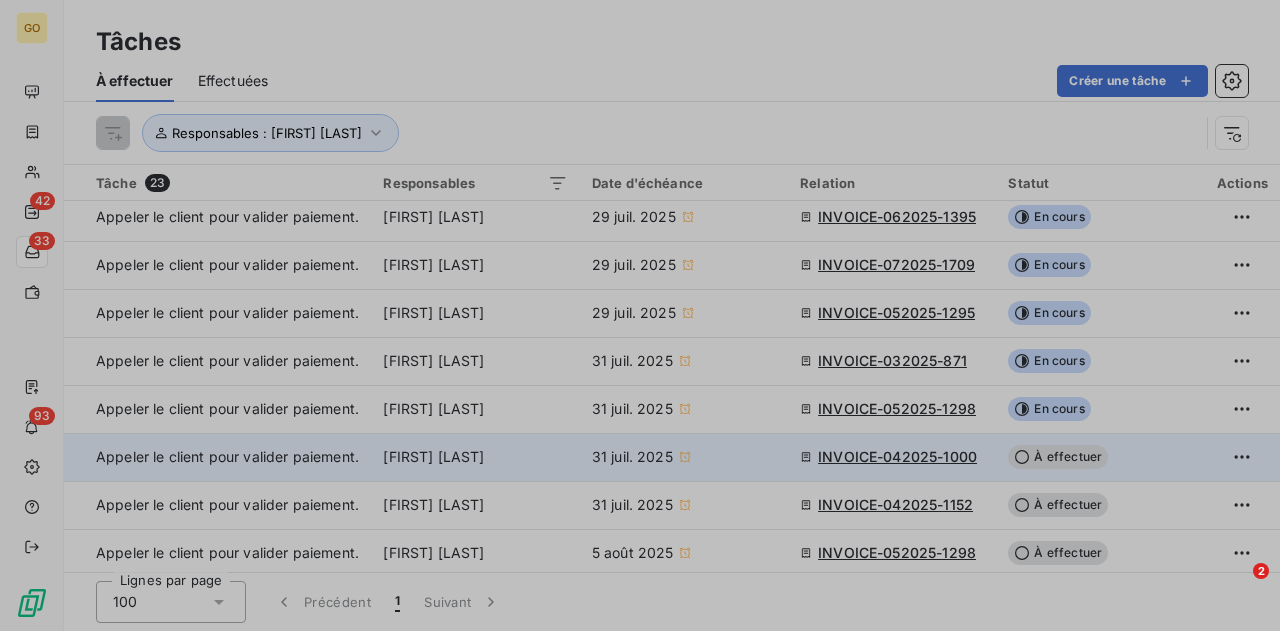type on "31/07/2025" 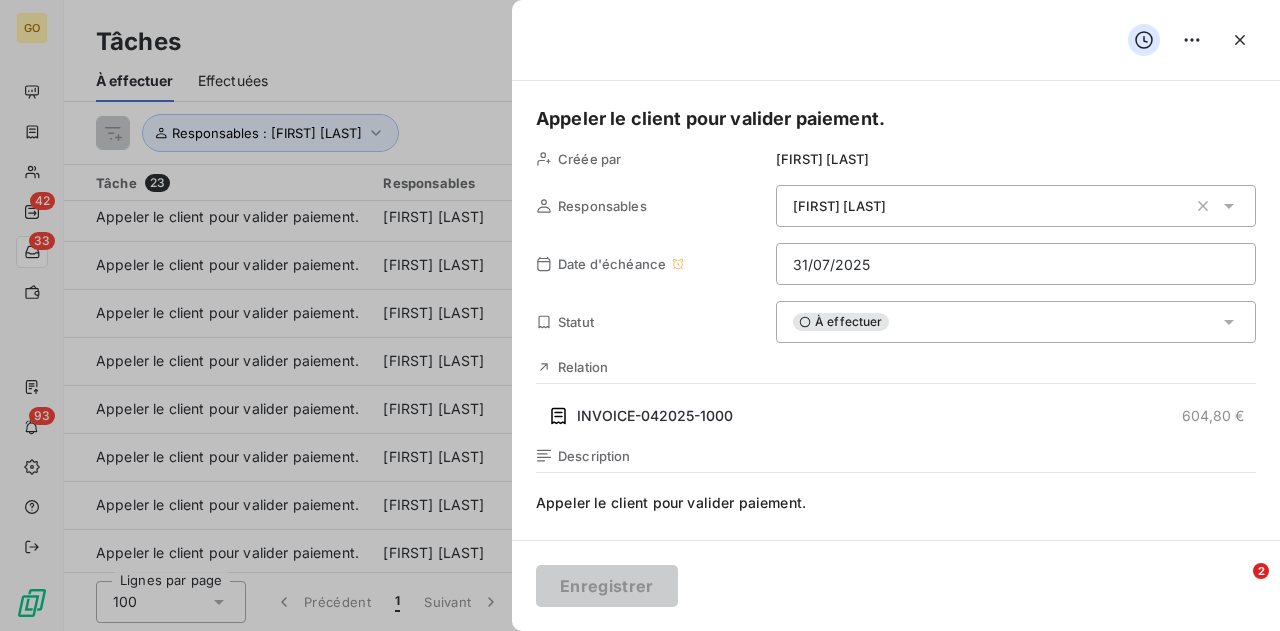 click on "À effectuer" at bounding box center [841, 322] 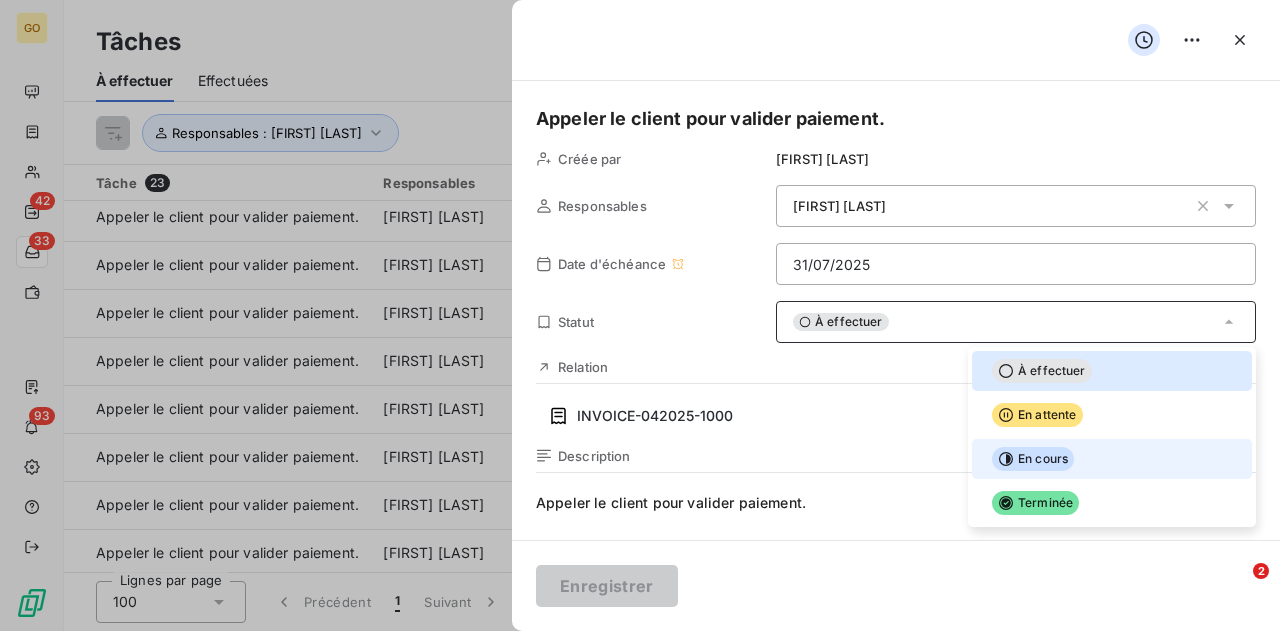 click at bounding box center [984, 459] 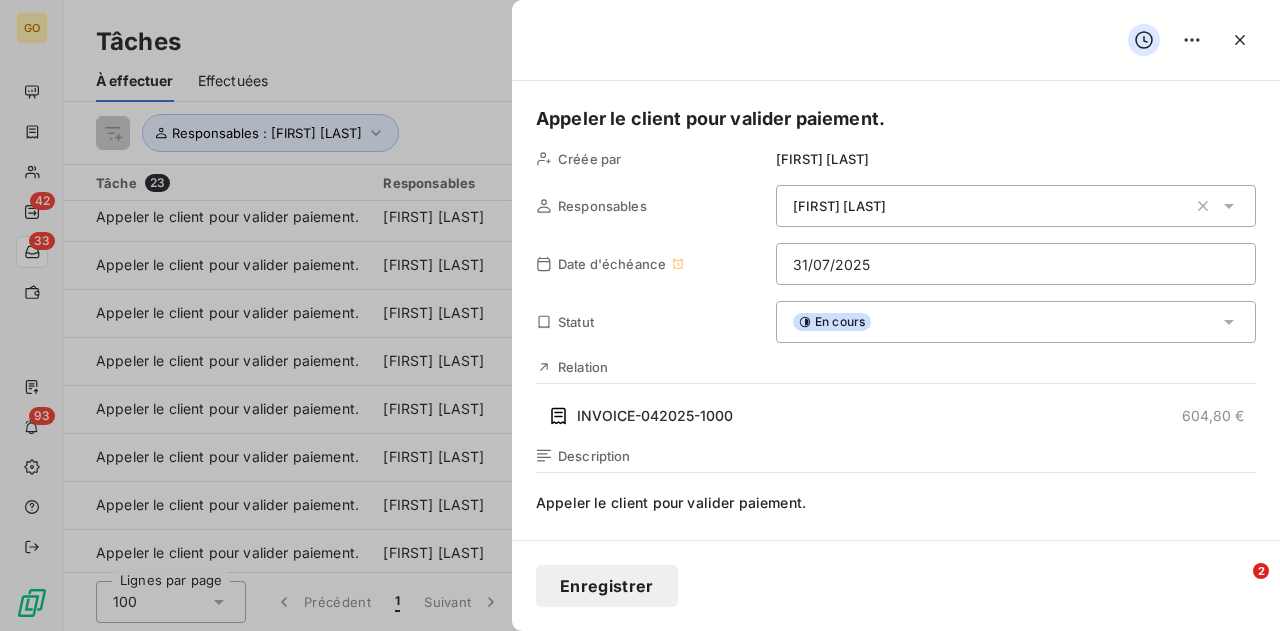 click on "Enregistrer" at bounding box center [607, 586] 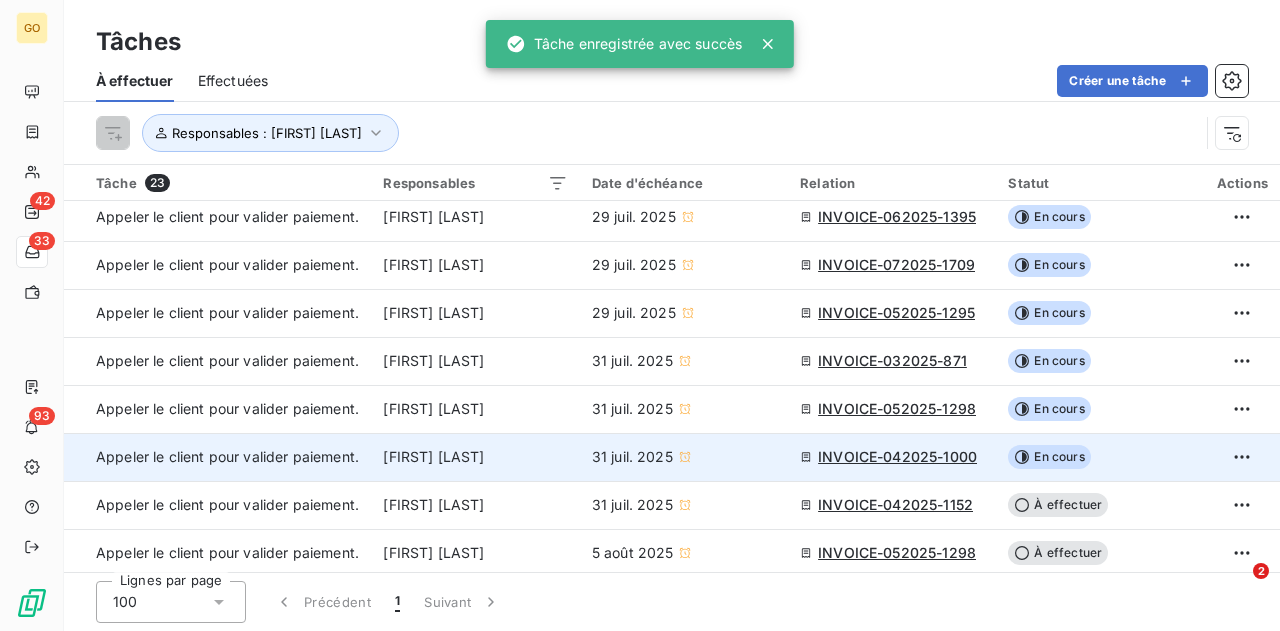 click on "INVOICE-042025-1000" at bounding box center [897, 457] 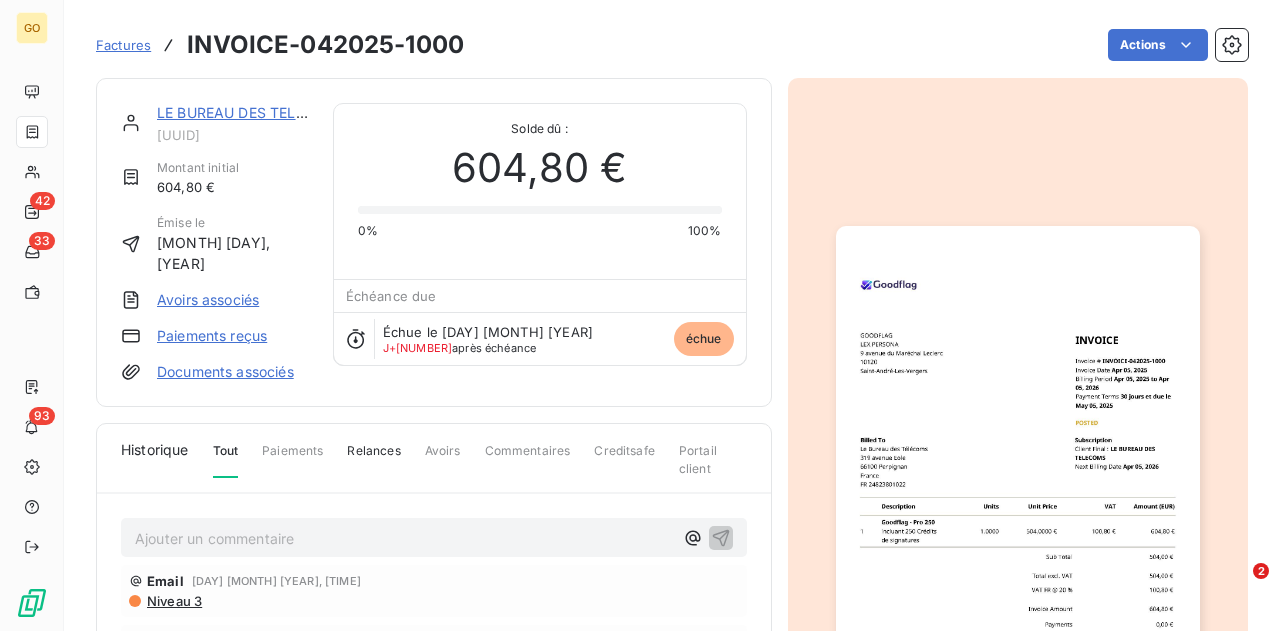 click on "Ajouter un commentaire ﻿" at bounding box center (404, 538) 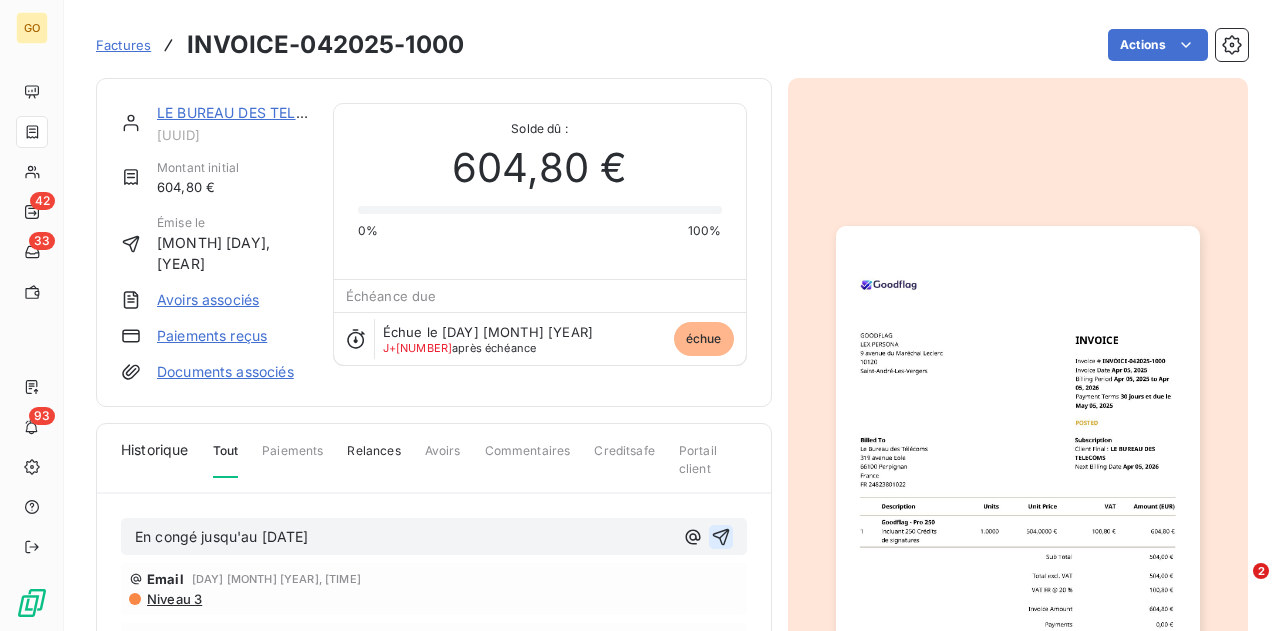 click 